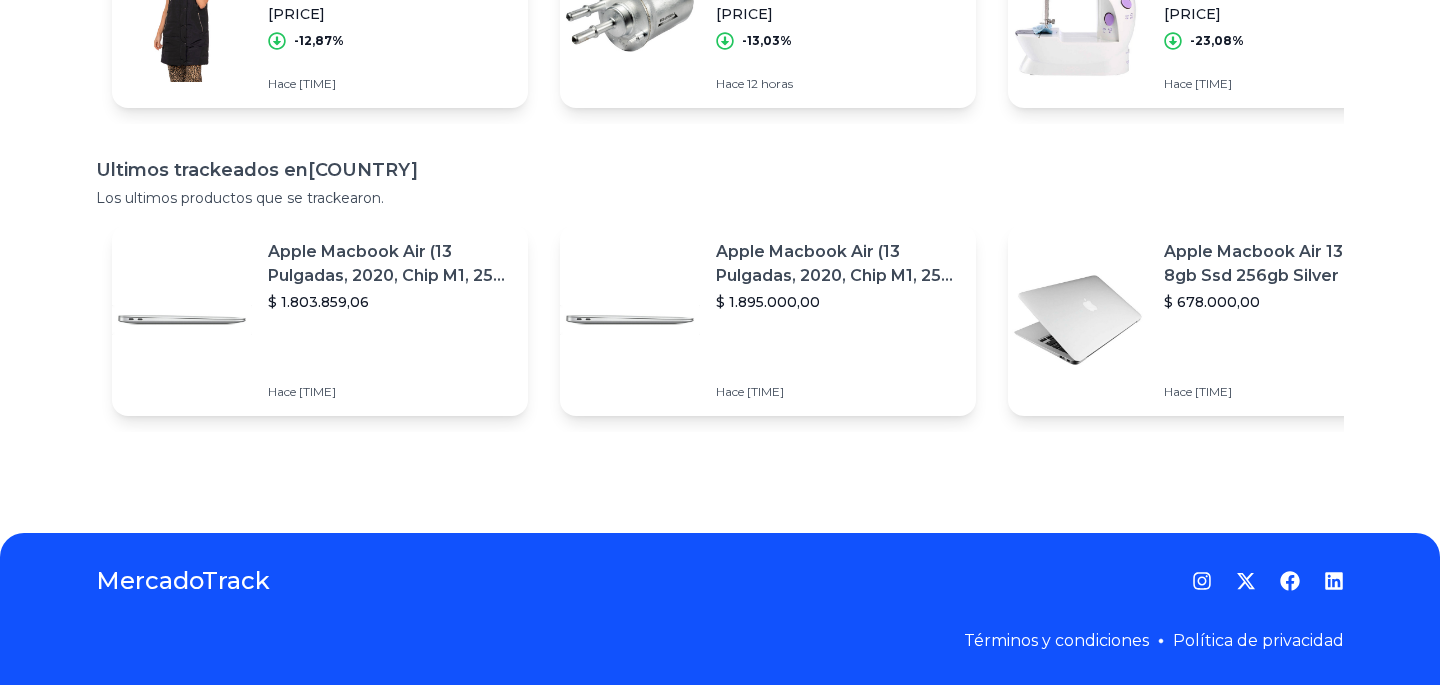 scroll, scrollTop: 0, scrollLeft: 0, axis: both 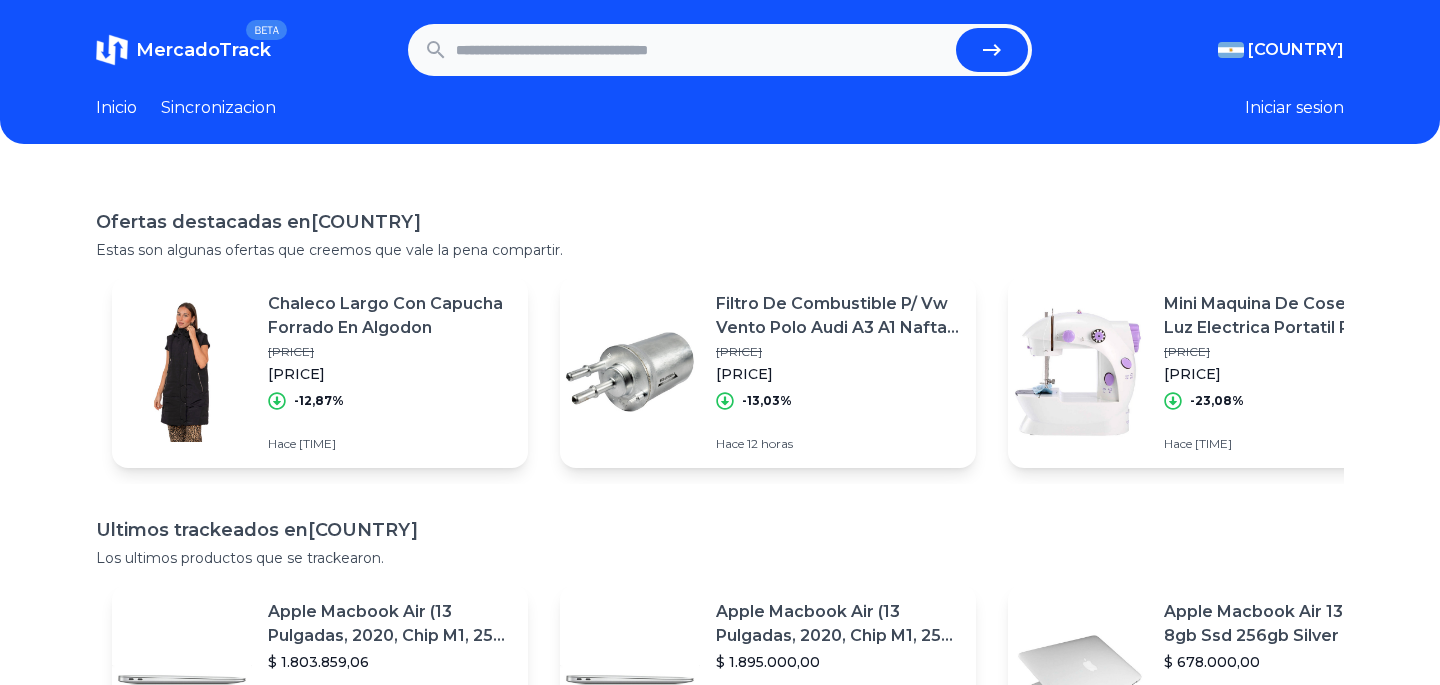 click at bounding box center [702, 50] 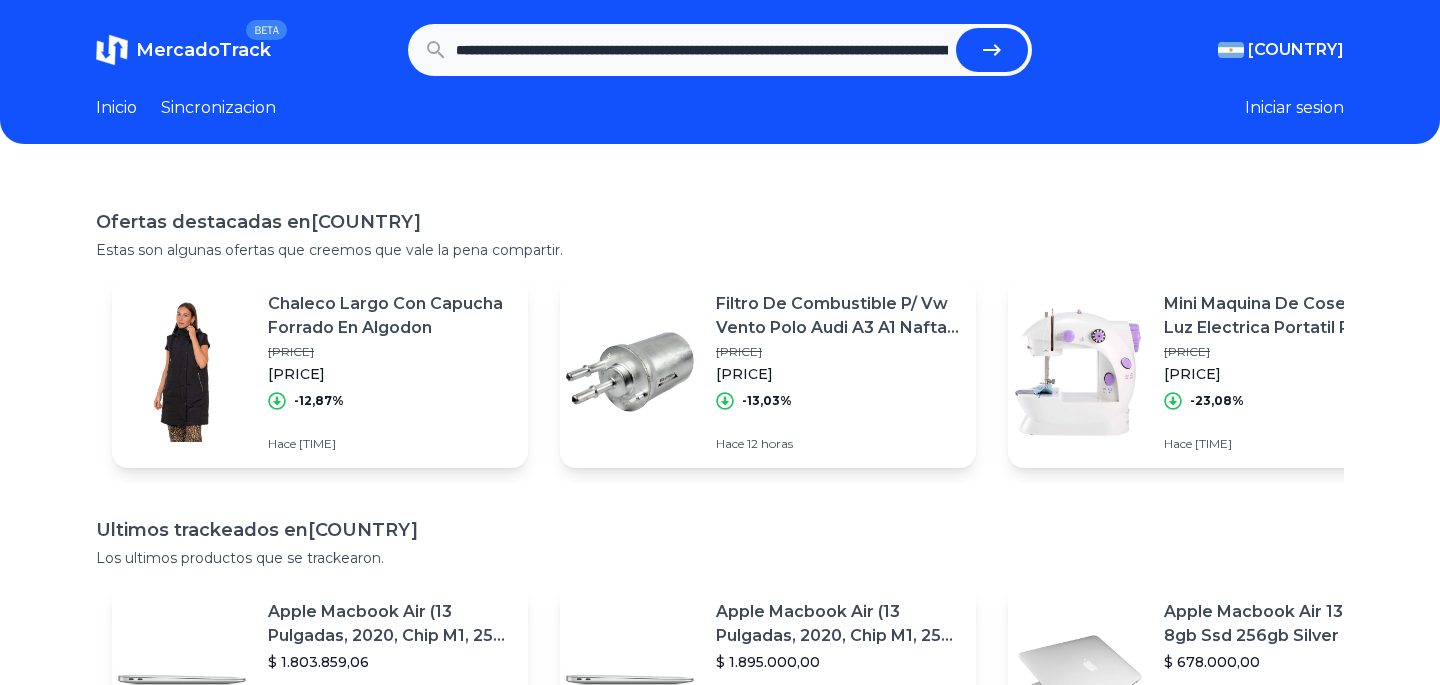 scroll, scrollTop: 0, scrollLeft: 6188, axis: horizontal 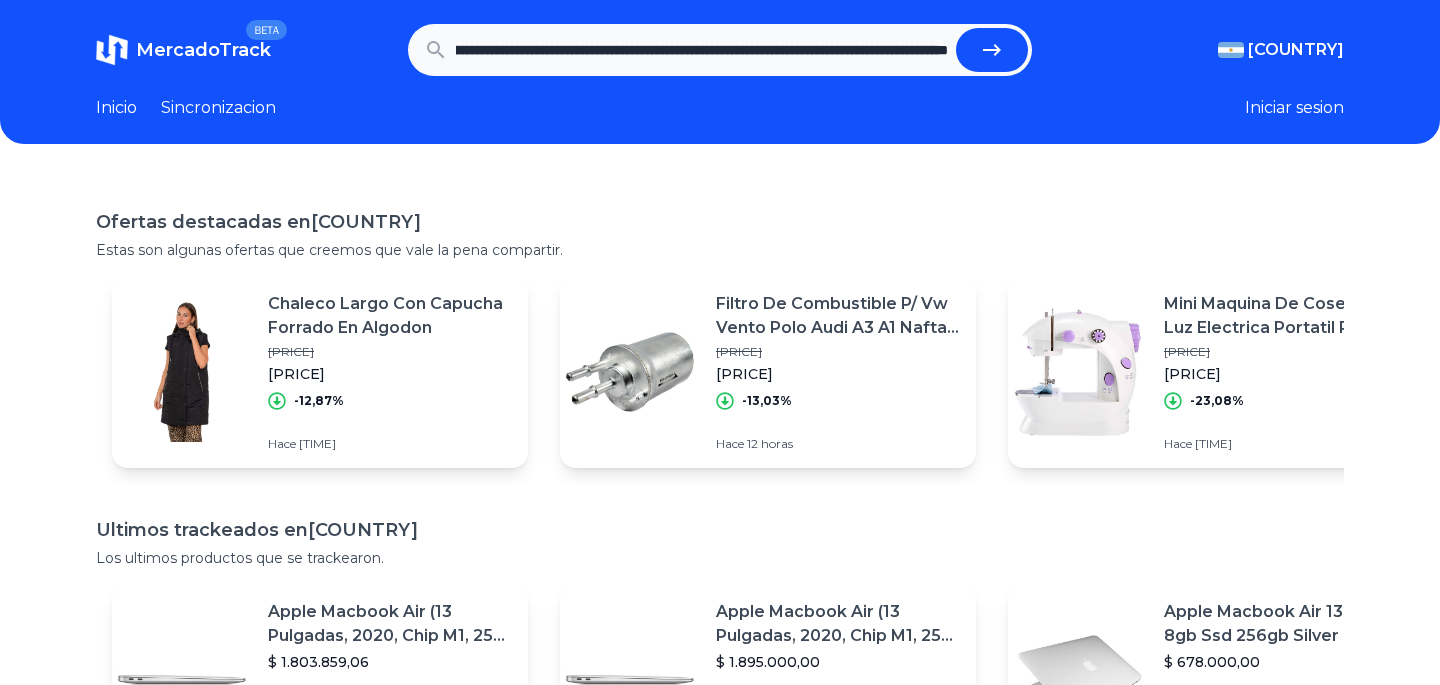 click at bounding box center [992, 50] 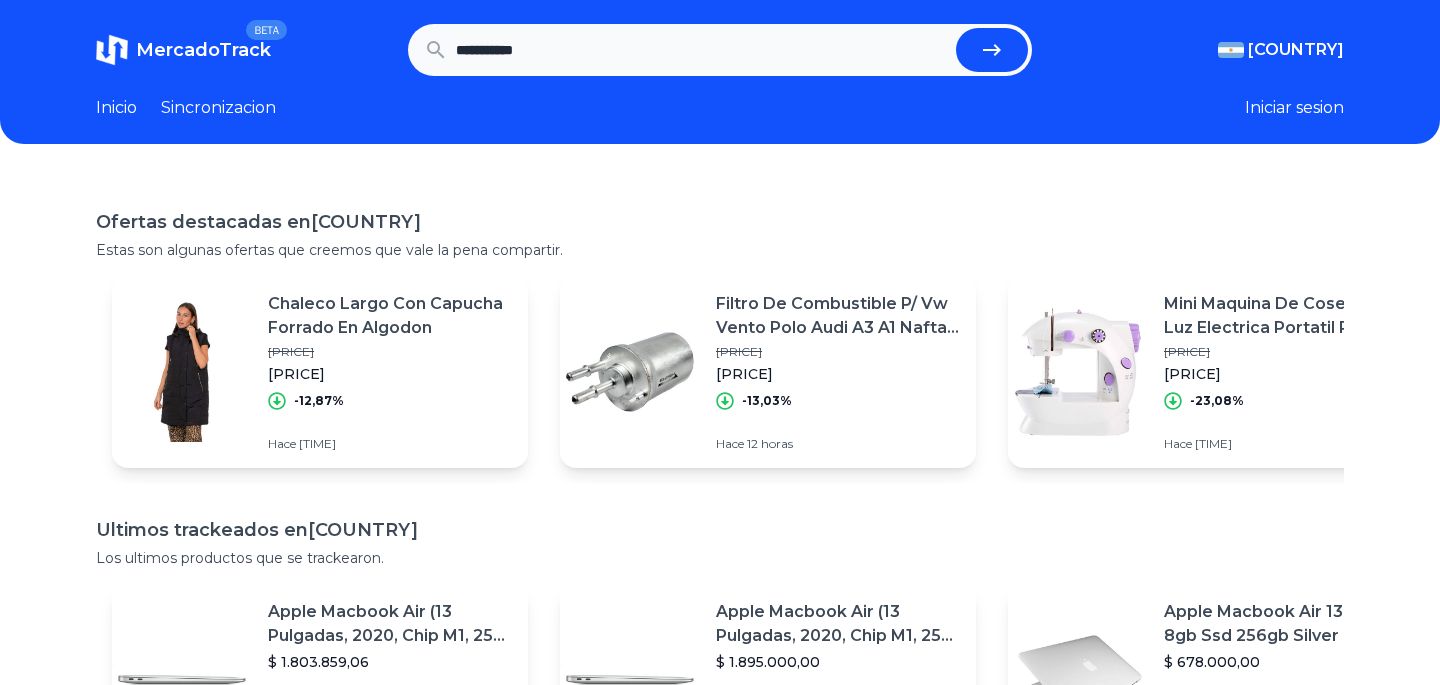 scroll, scrollTop: 0, scrollLeft: 0, axis: both 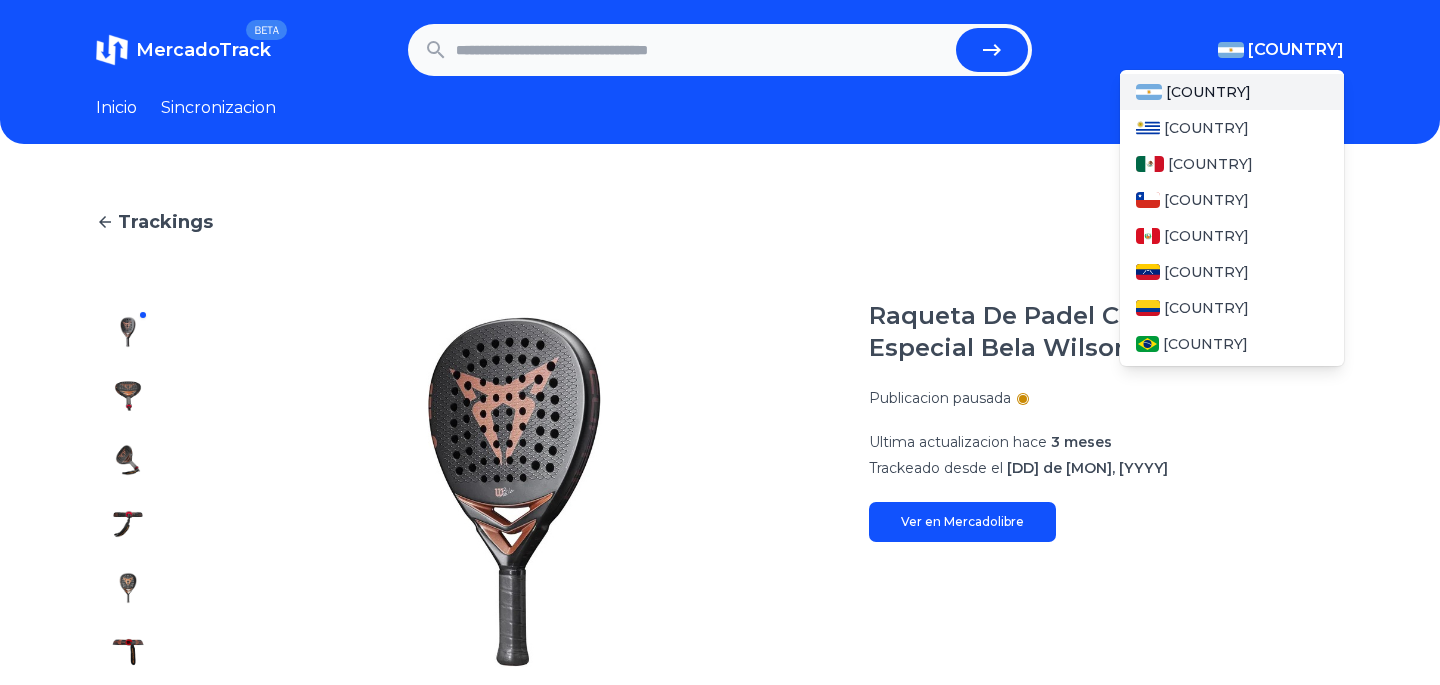 click on "Argentina" at bounding box center [1281, 50] 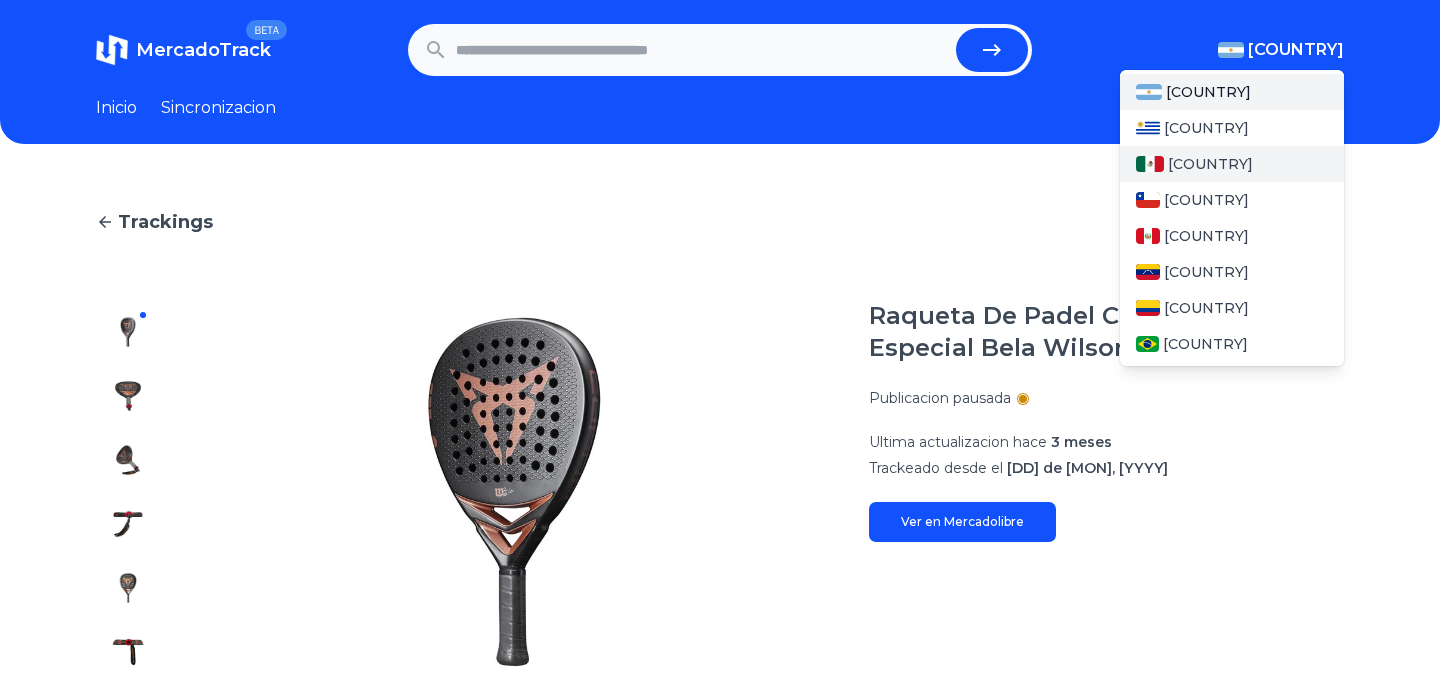 click on "Mexico" at bounding box center [1210, 164] 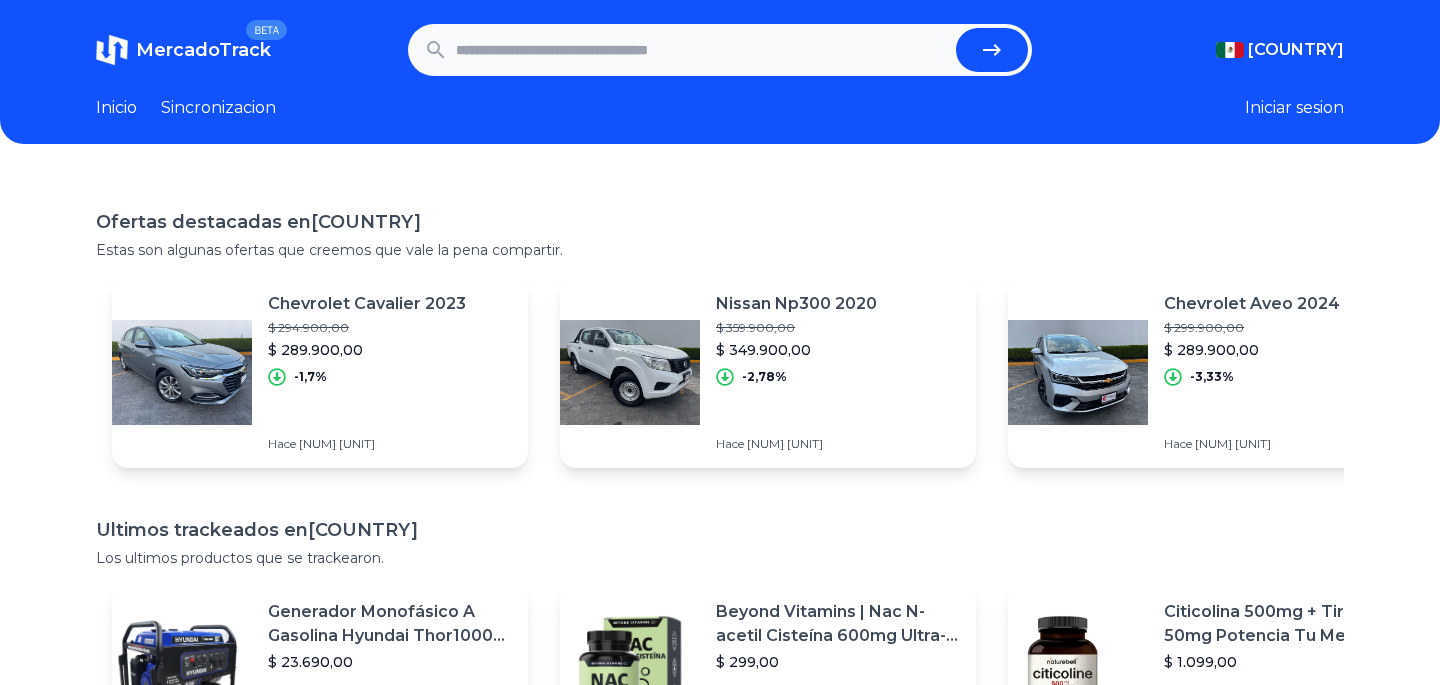 click at bounding box center (702, 50) 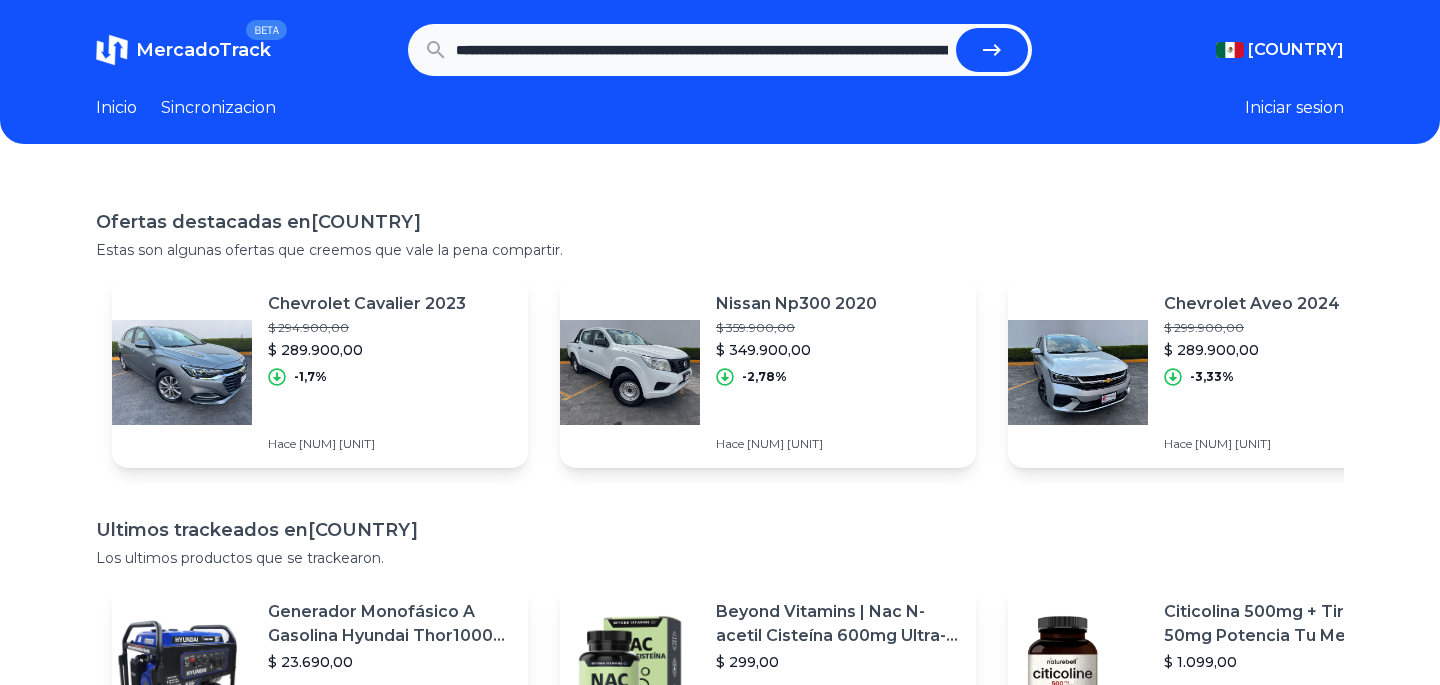scroll, scrollTop: 0, scrollLeft: 6188, axis: horizontal 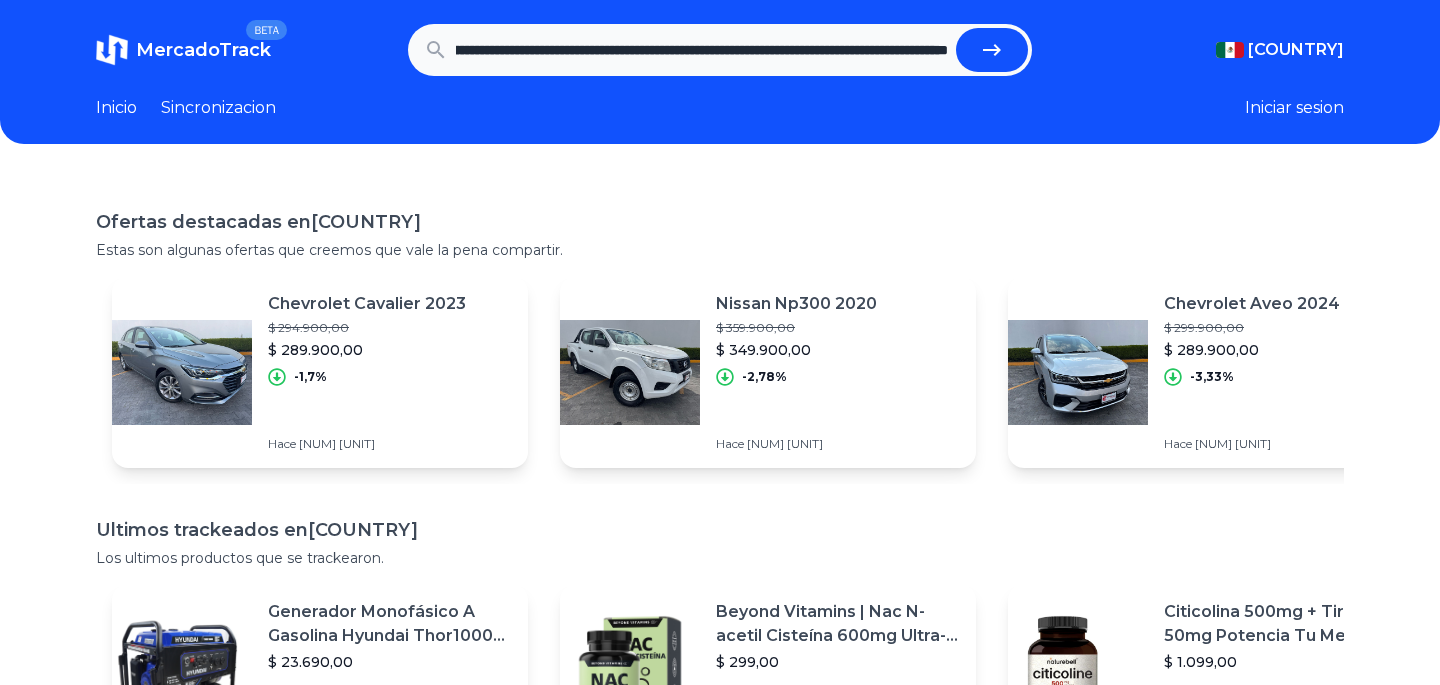 click at bounding box center (992, 50) 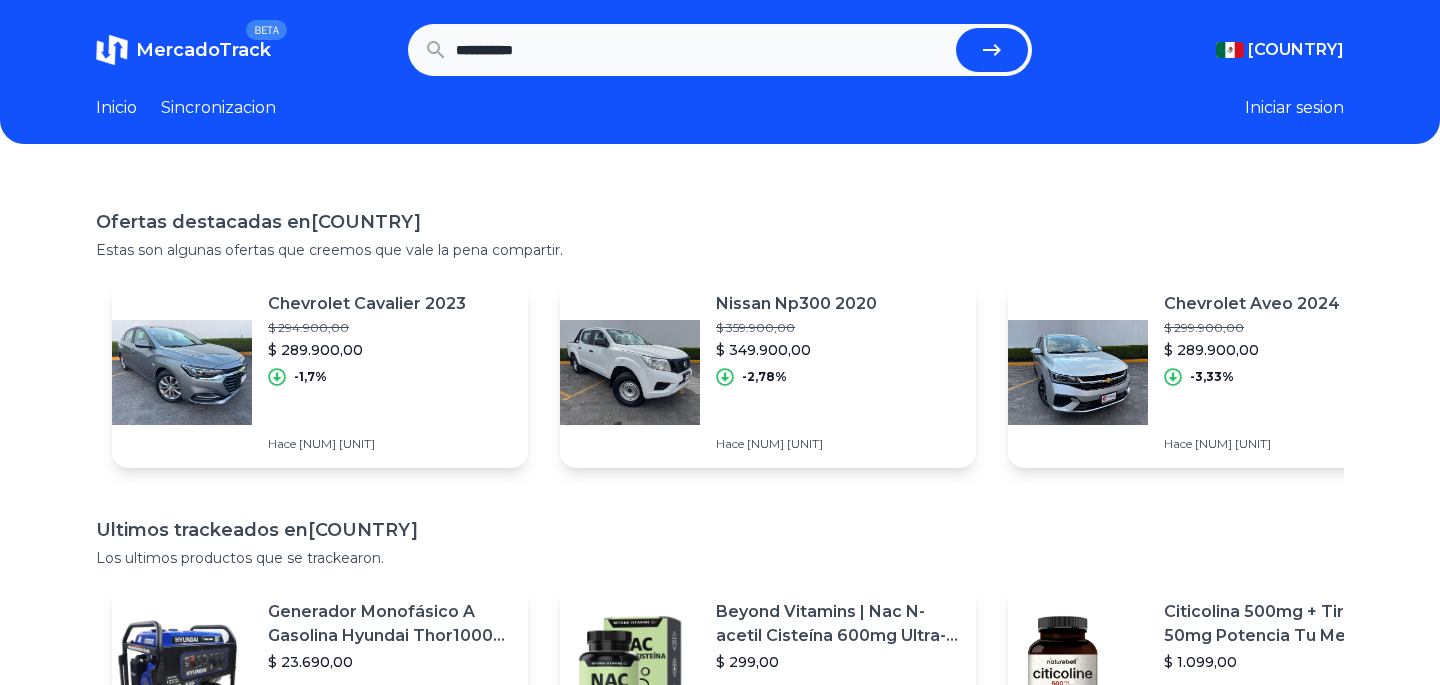 scroll, scrollTop: 0, scrollLeft: 0, axis: both 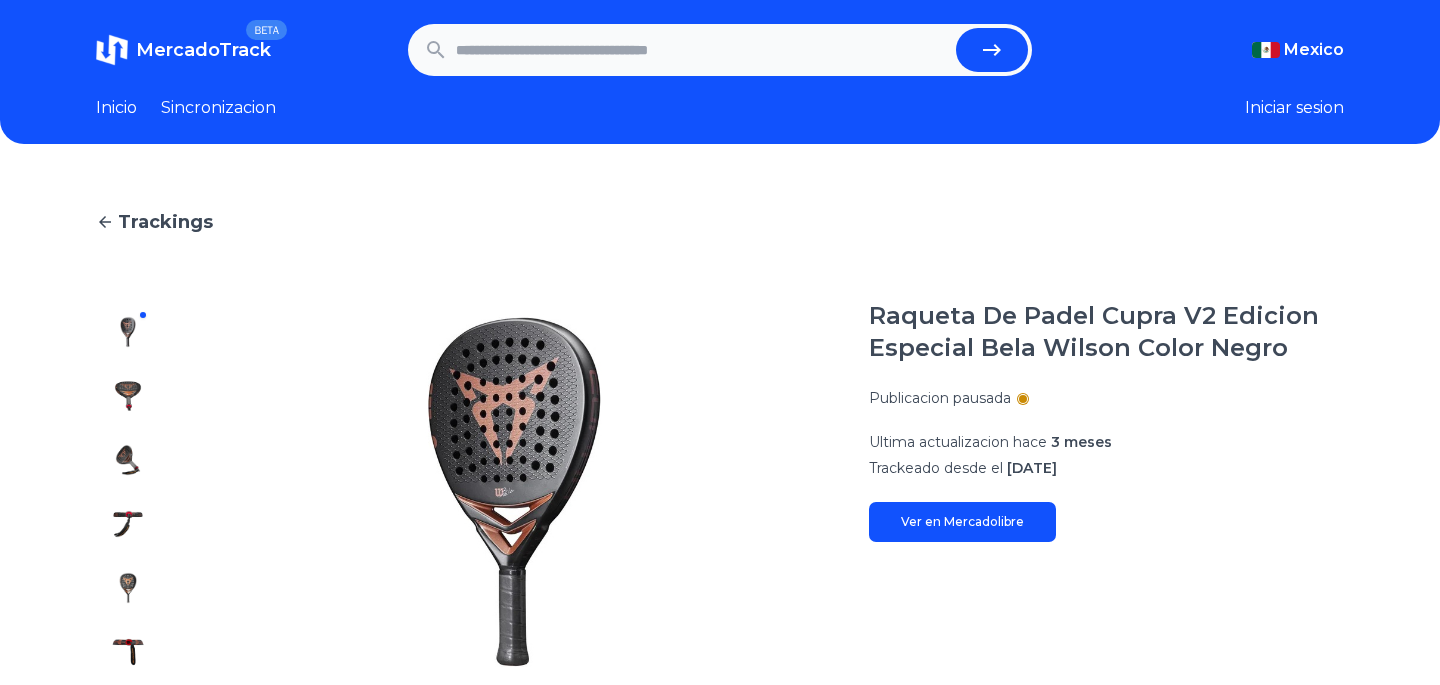 click at bounding box center [702, 50] 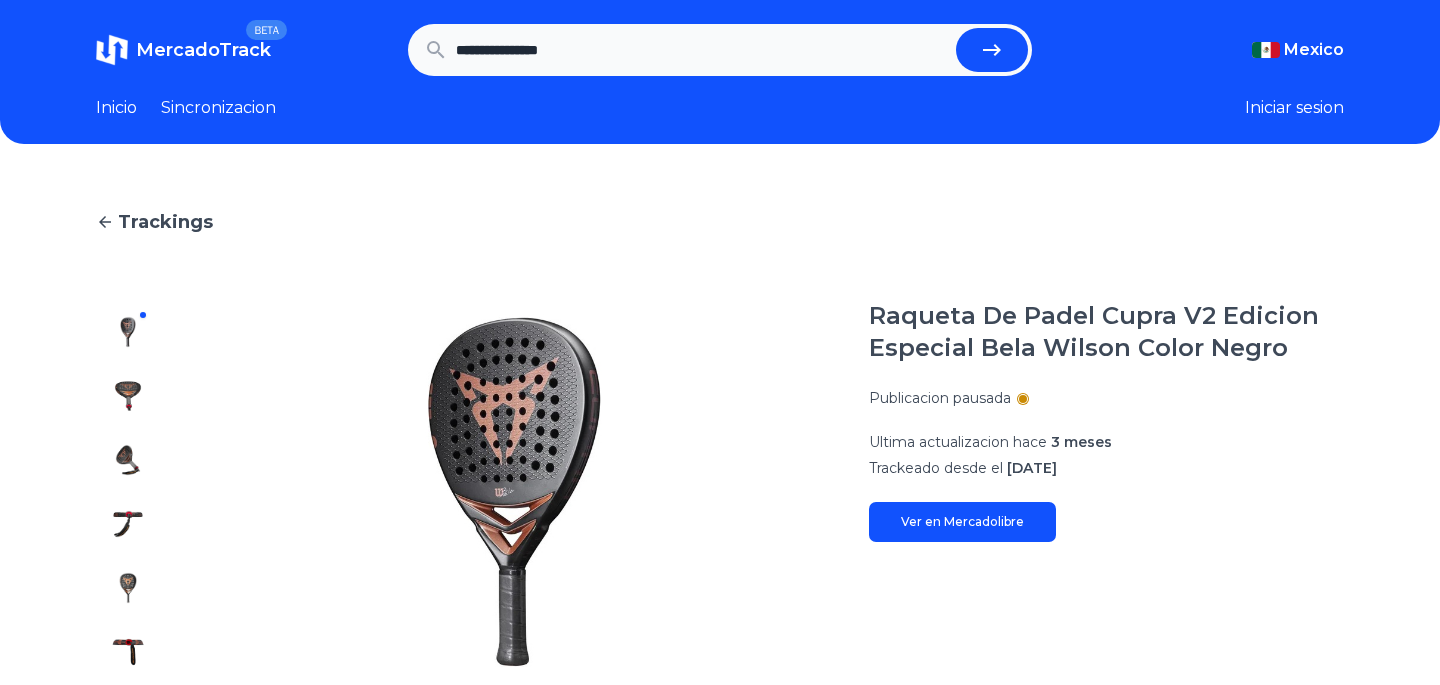 type on "**********" 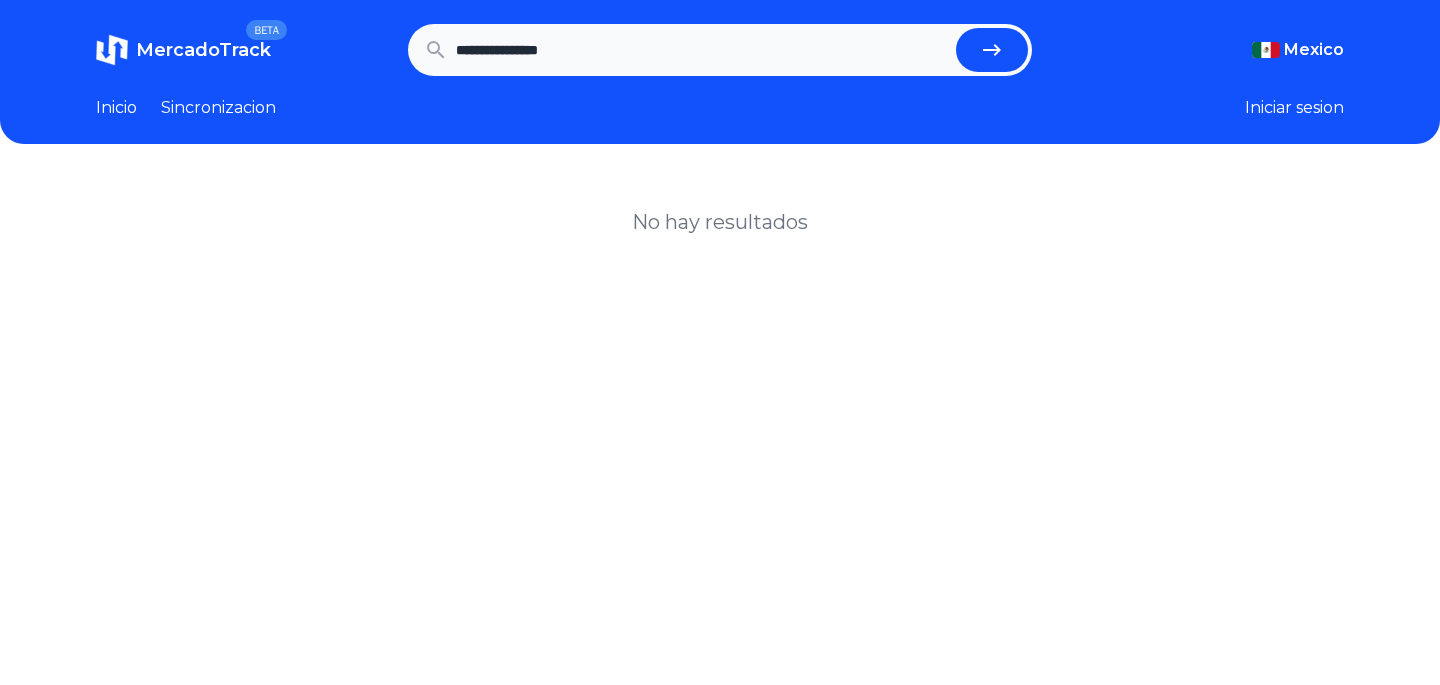 scroll, scrollTop: 0, scrollLeft: 0, axis: both 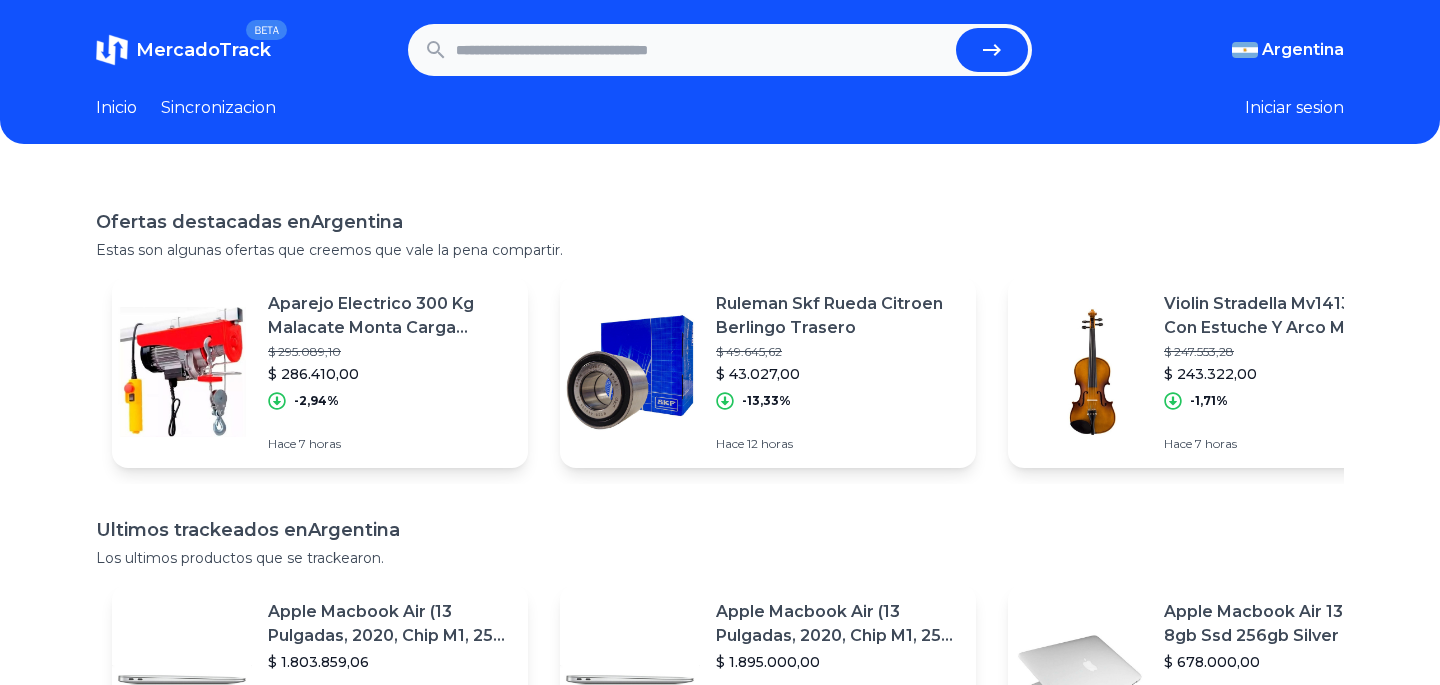 click at bounding box center (702, 50) 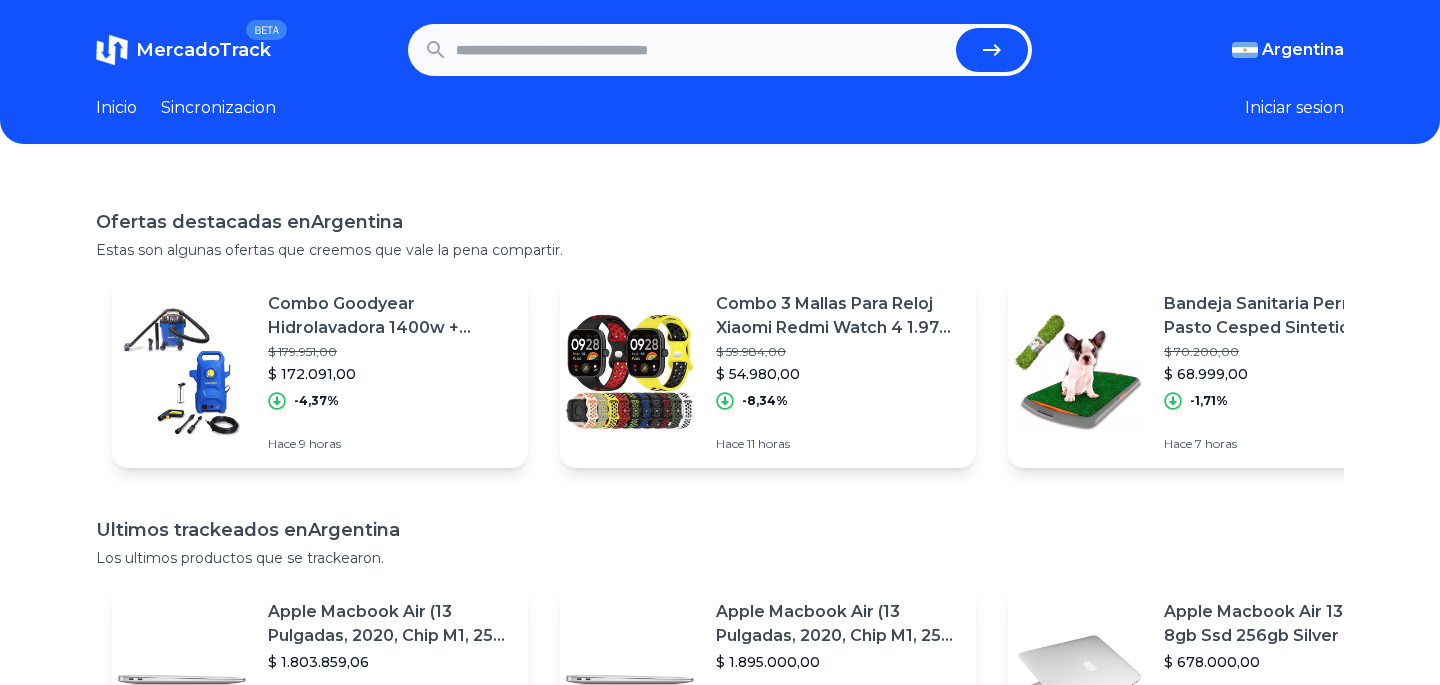 scroll, scrollTop: 0, scrollLeft: 0, axis: both 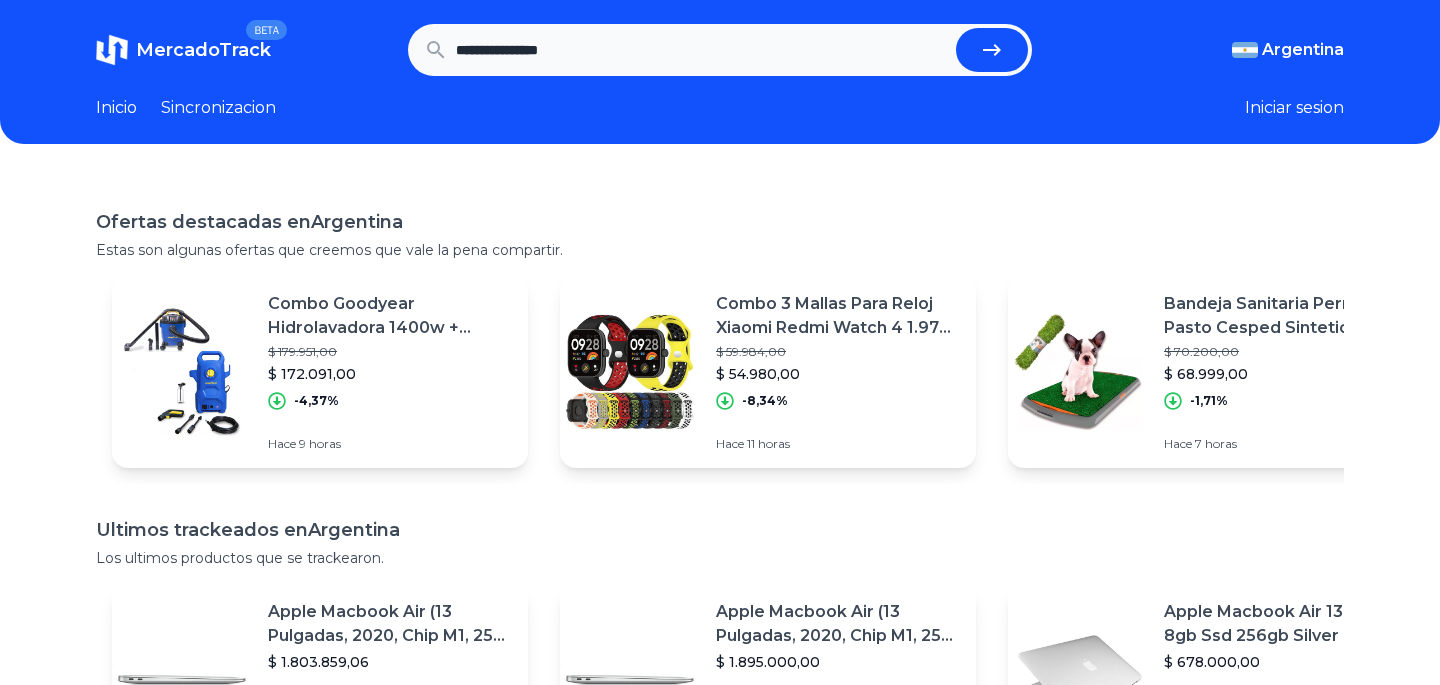 type on "**********" 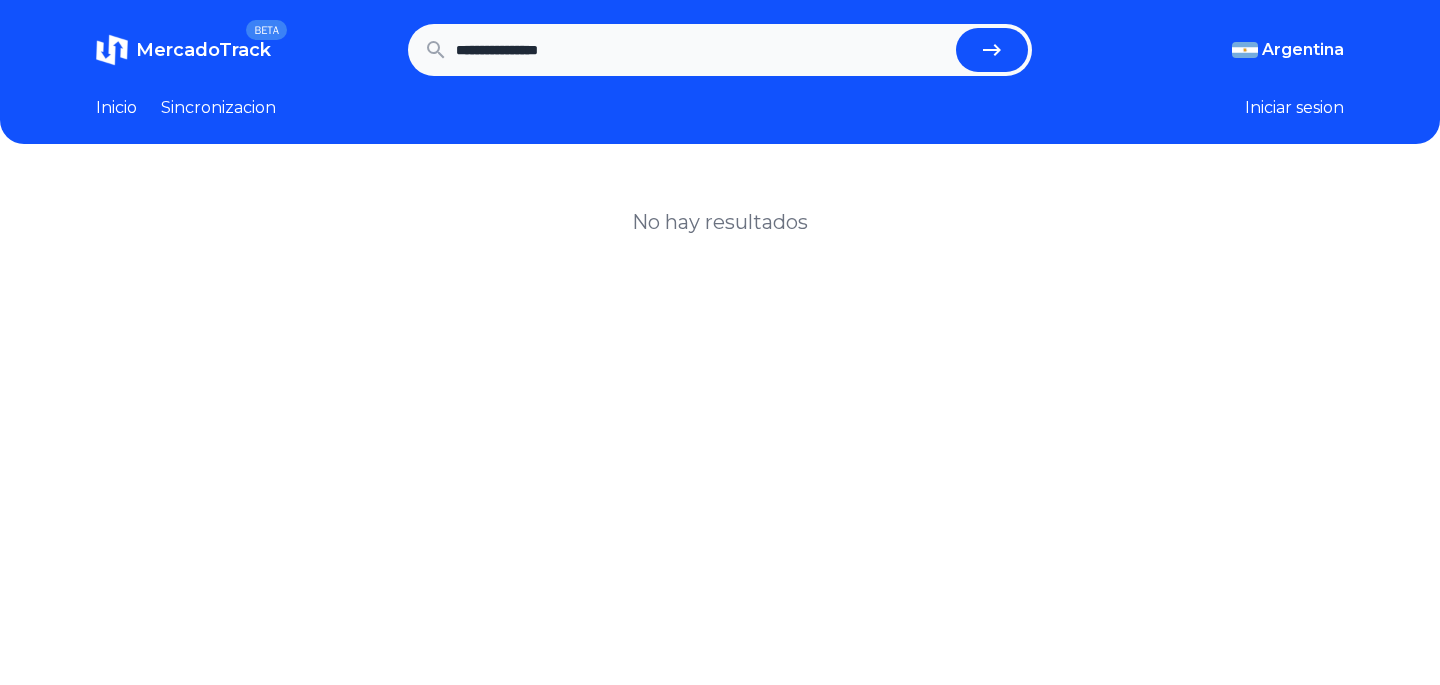 scroll, scrollTop: 0, scrollLeft: 0, axis: both 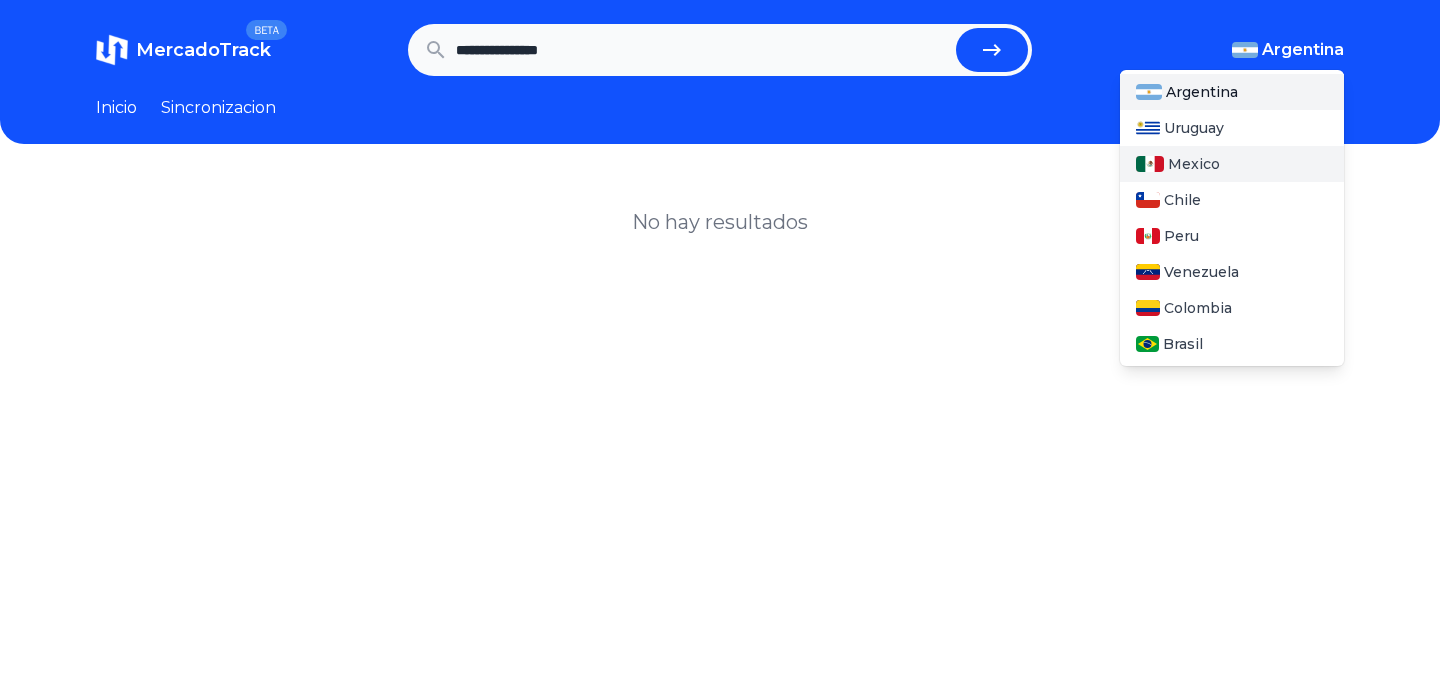 click on "Mexico" at bounding box center (1194, 164) 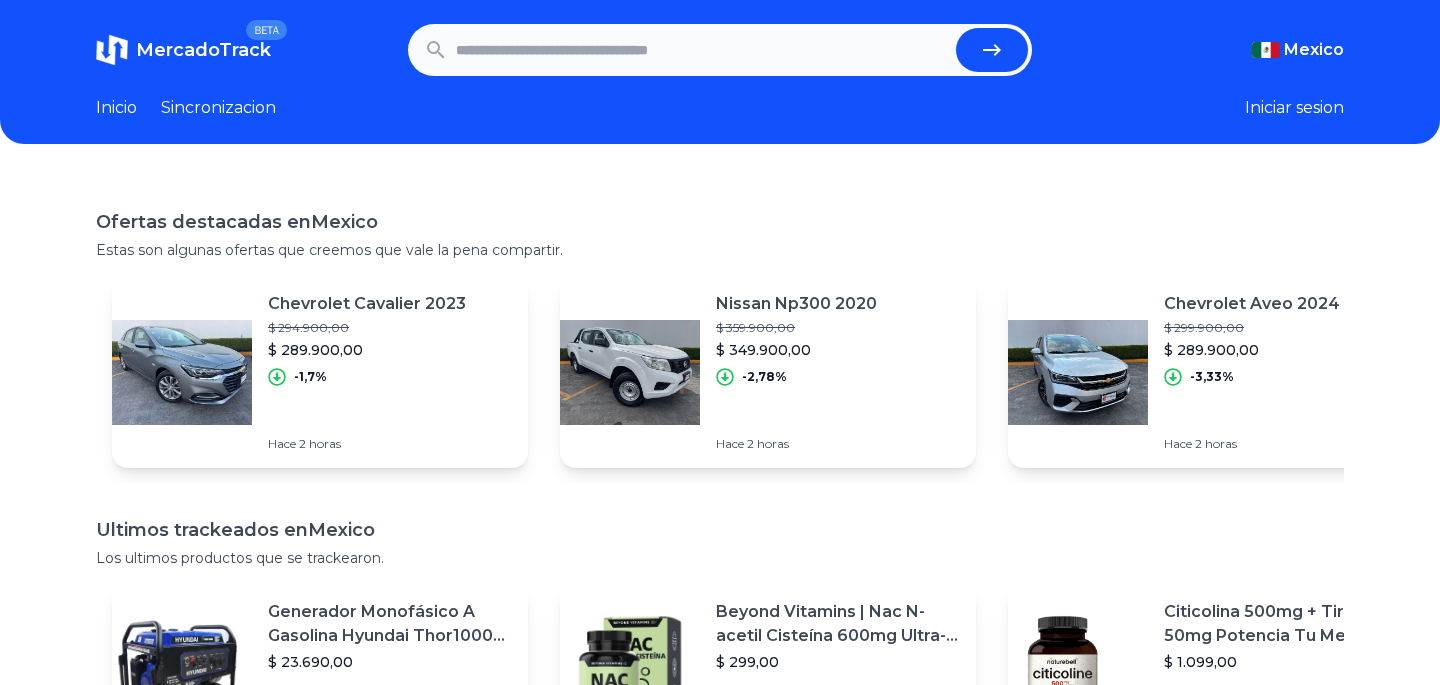 click at bounding box center (702, 50) 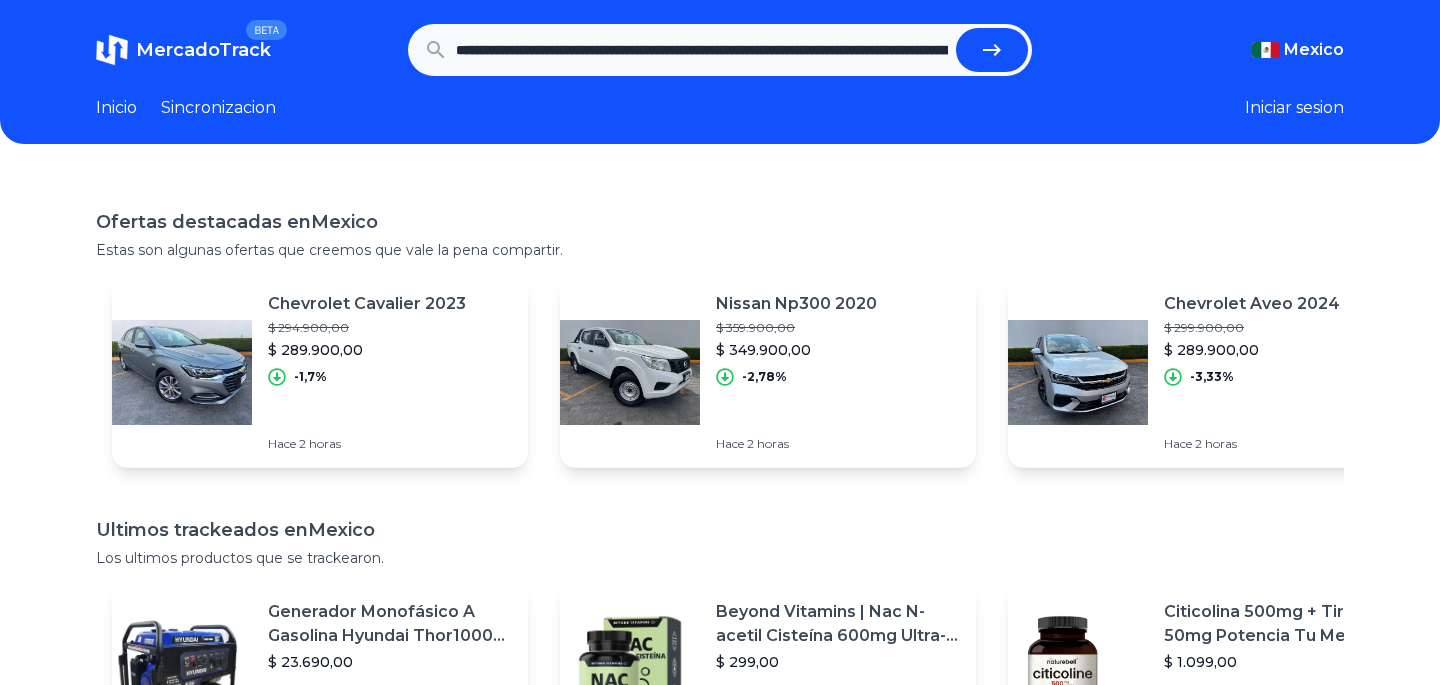 scroll, scrollTop: 0, scrollLeft: 1700, axis: horizontal 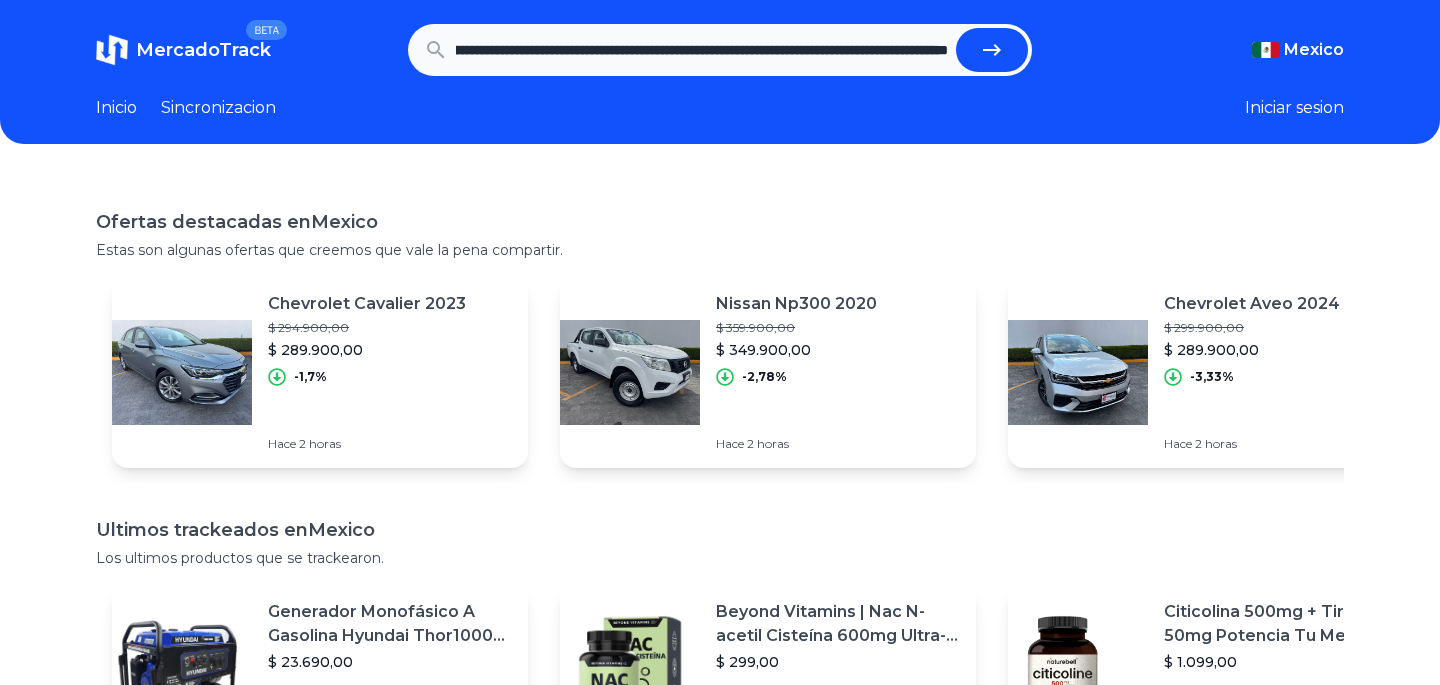 click at bounding box center (992, 50) 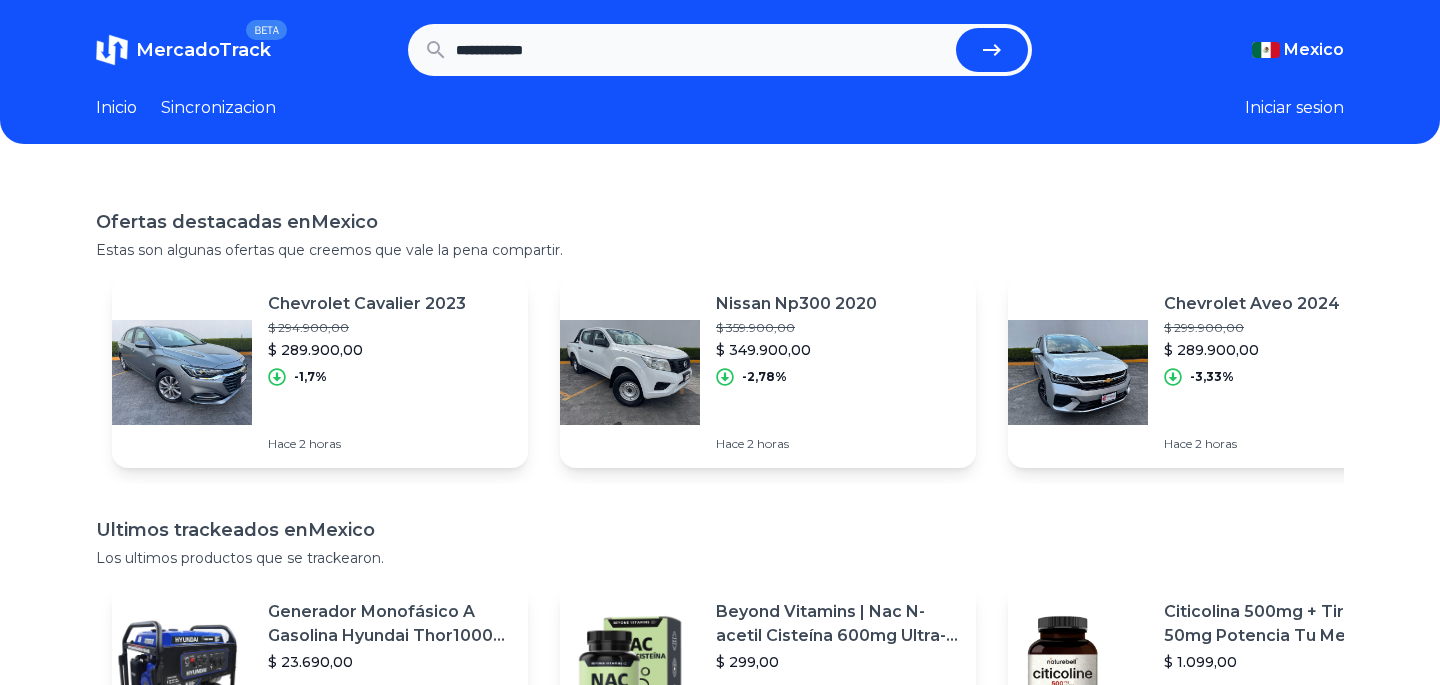 scroll, scrollTop: 0, scrollLeft: 0, axis: both 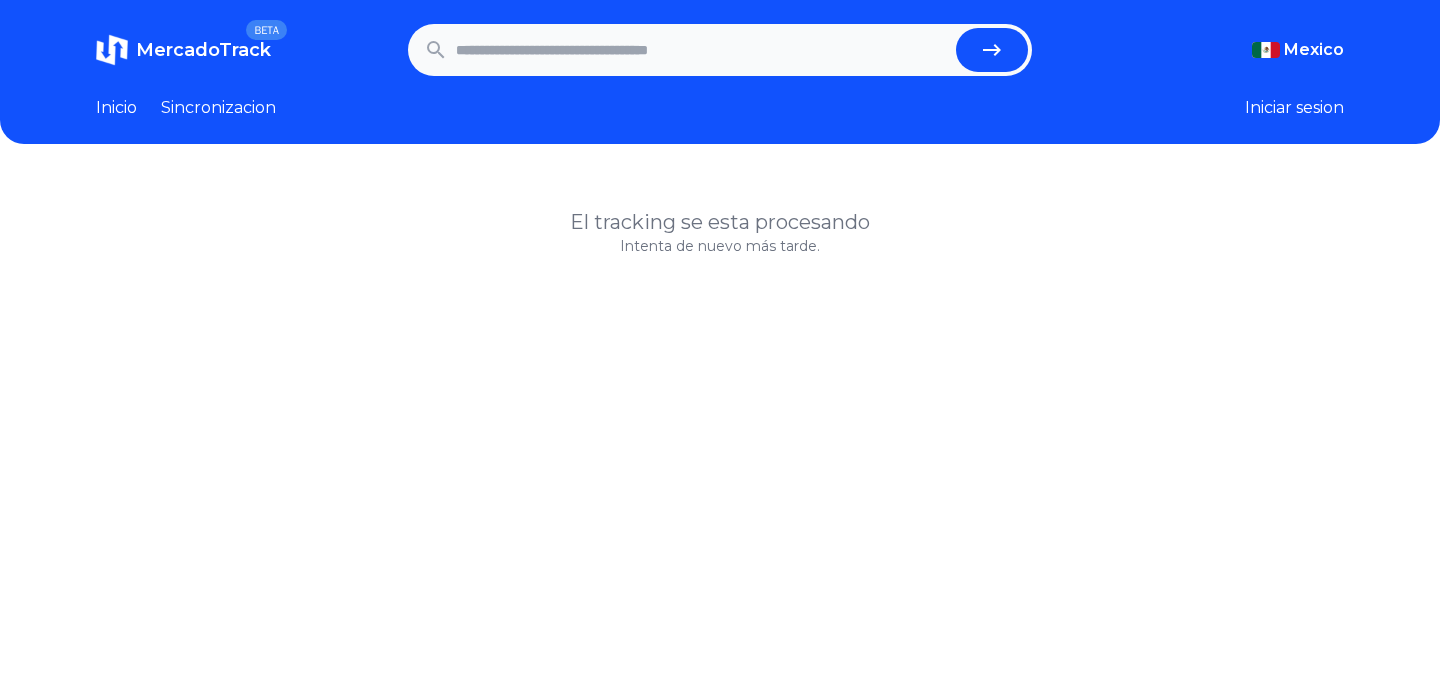 click at bounding box center (702, 50) 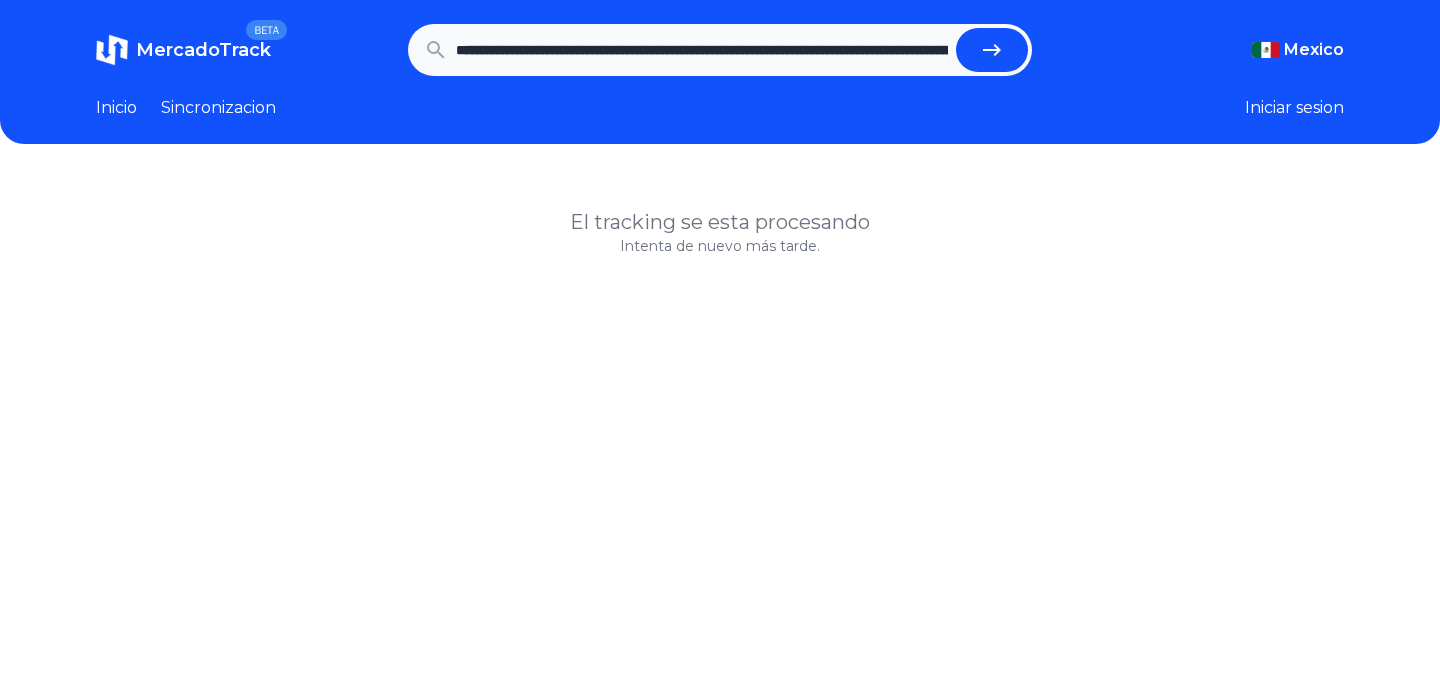 scroll, scrollTop: 0, scrollLeft: 1722, axis: horizontal 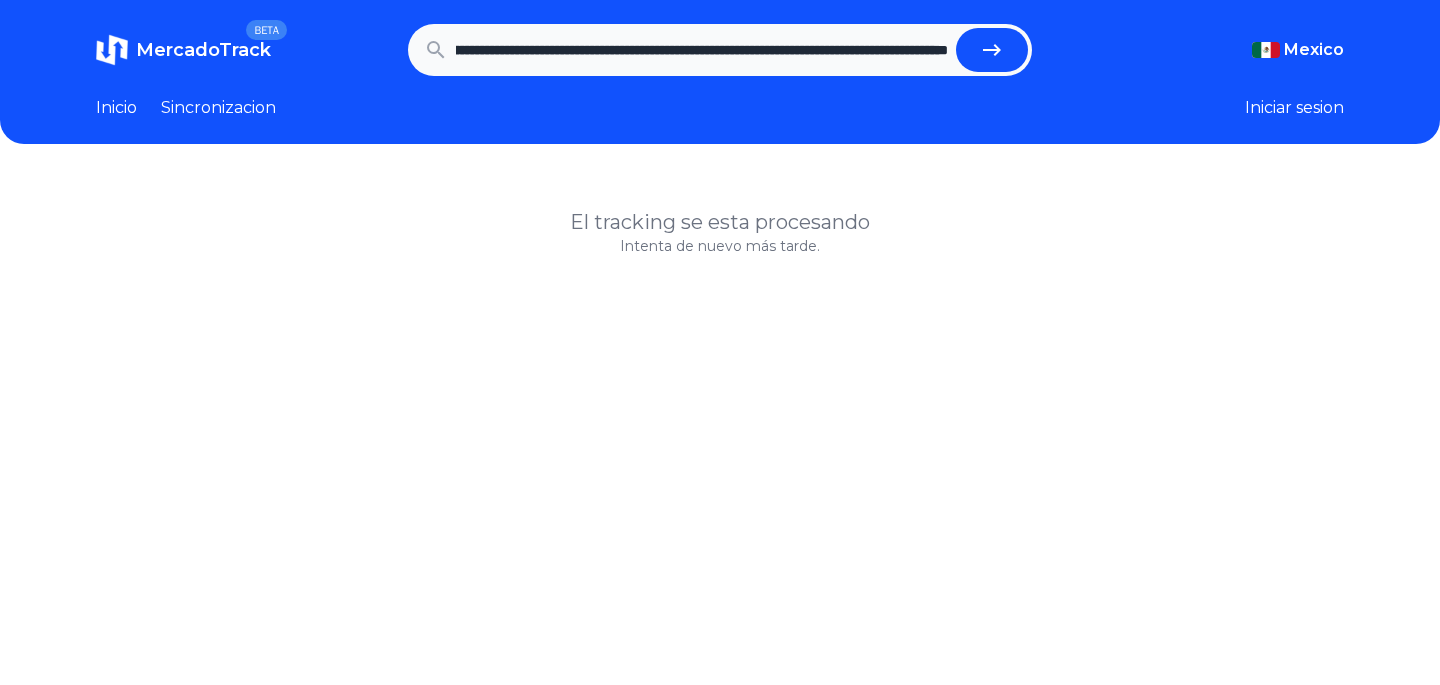 click at bounding box center [992, 50] 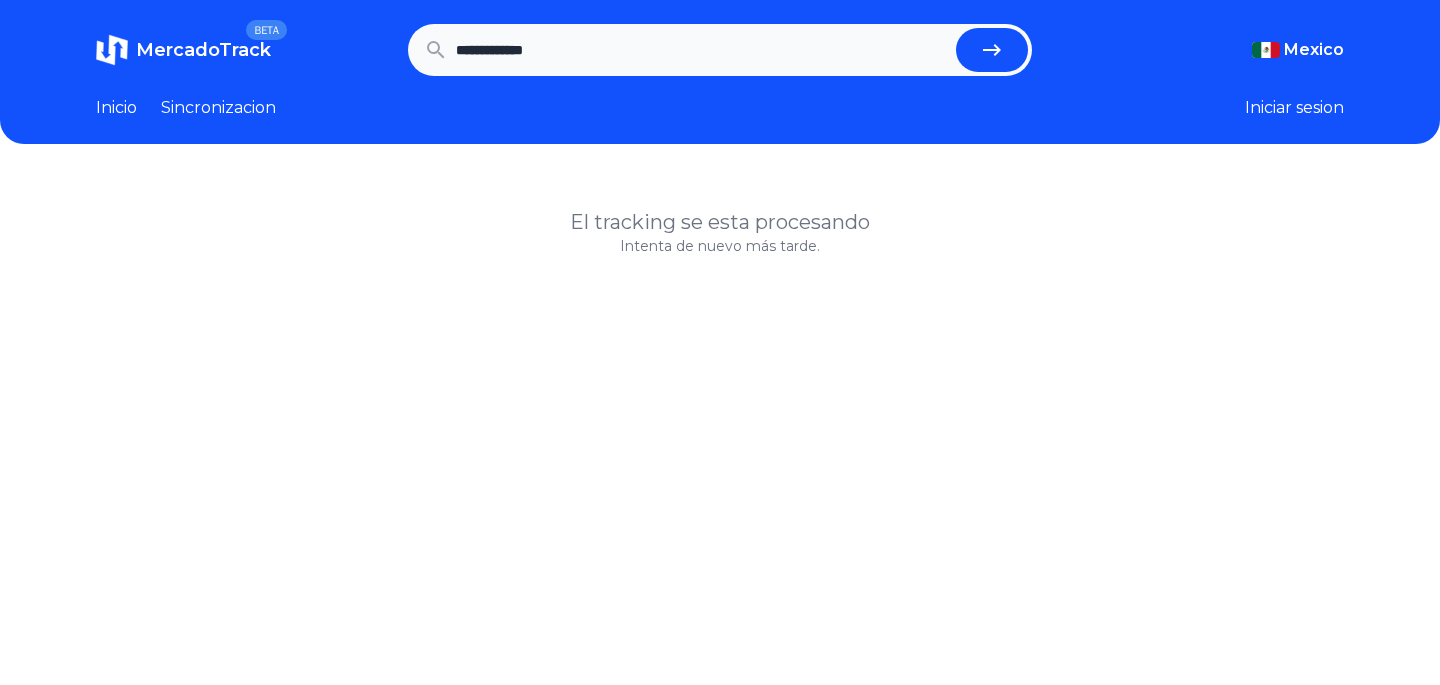 scroll, scrollTop: 0, scrollLeft: 0, axis: both 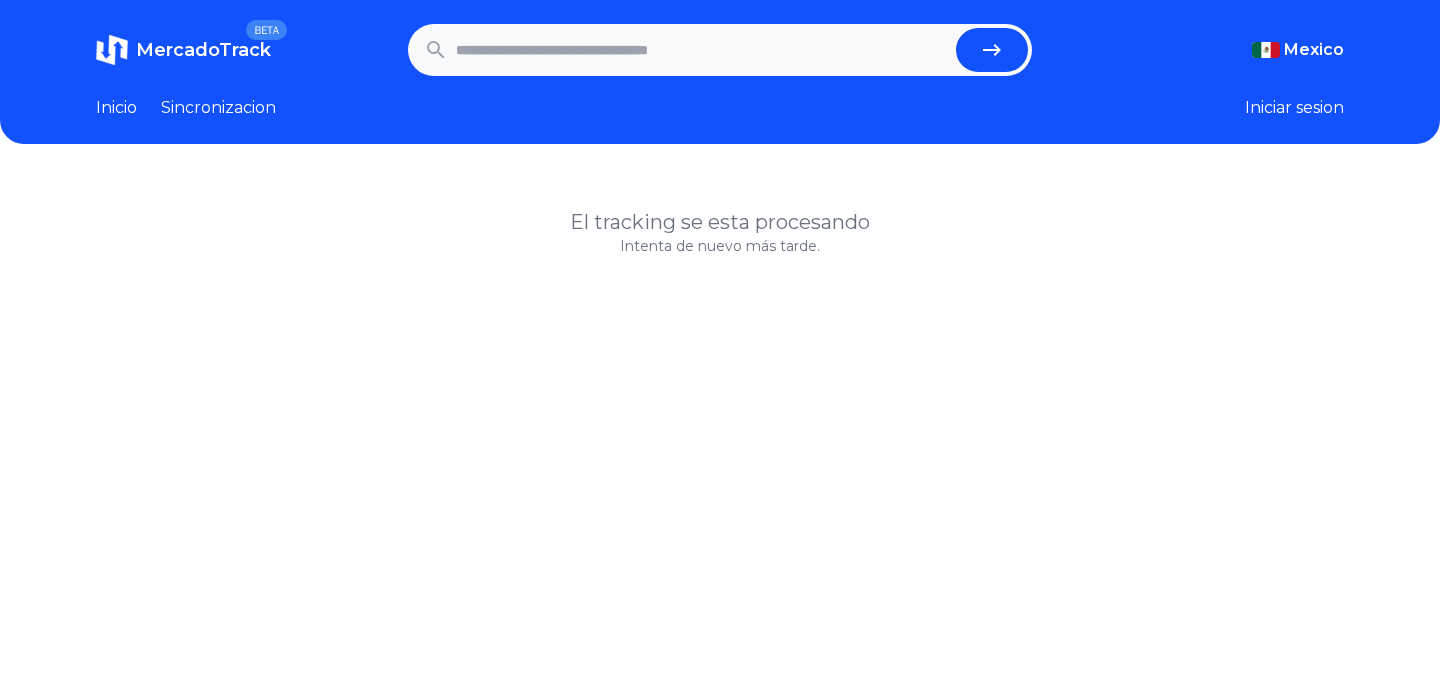 click on "MercadoTrack BETA Mexico Argentina Uruguay Mexico Chile Peru Venezuela Colombia Brasil Mexico Argentina Uruguay Mexico Chile Peru Venezuela Colombia Brasil Inicio Sincronizacion Iniciar sesion" at bounding box center (720, 72) 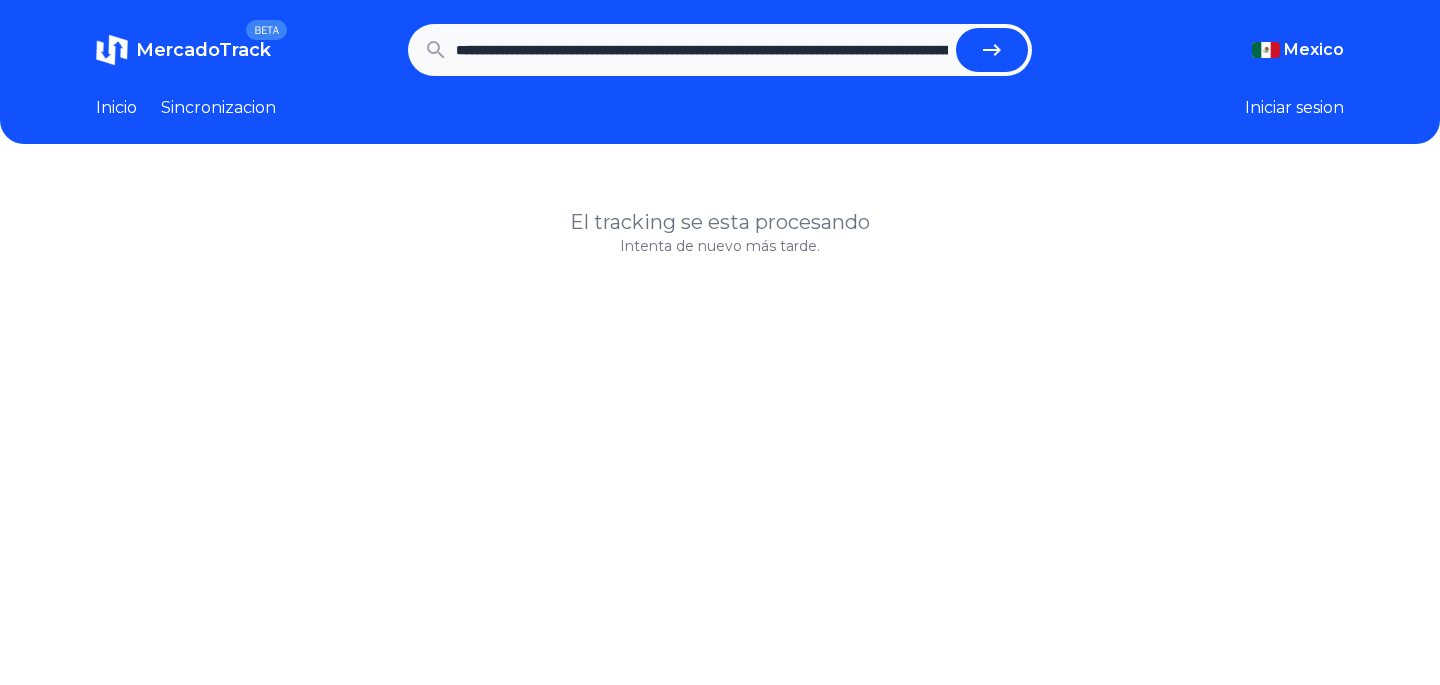 scroll, scrollTop: 0, scrollLeft: 1820, axis: horizontal 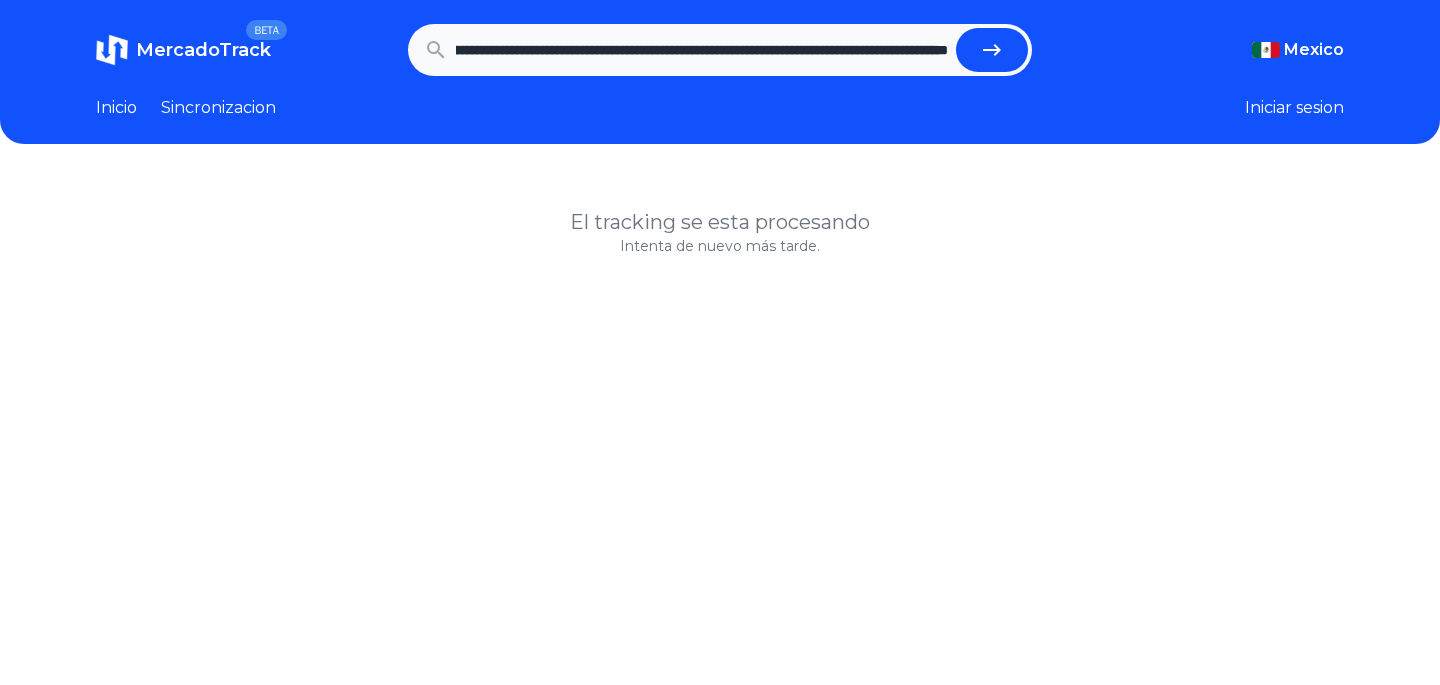 click at bounding box center [992, 50] 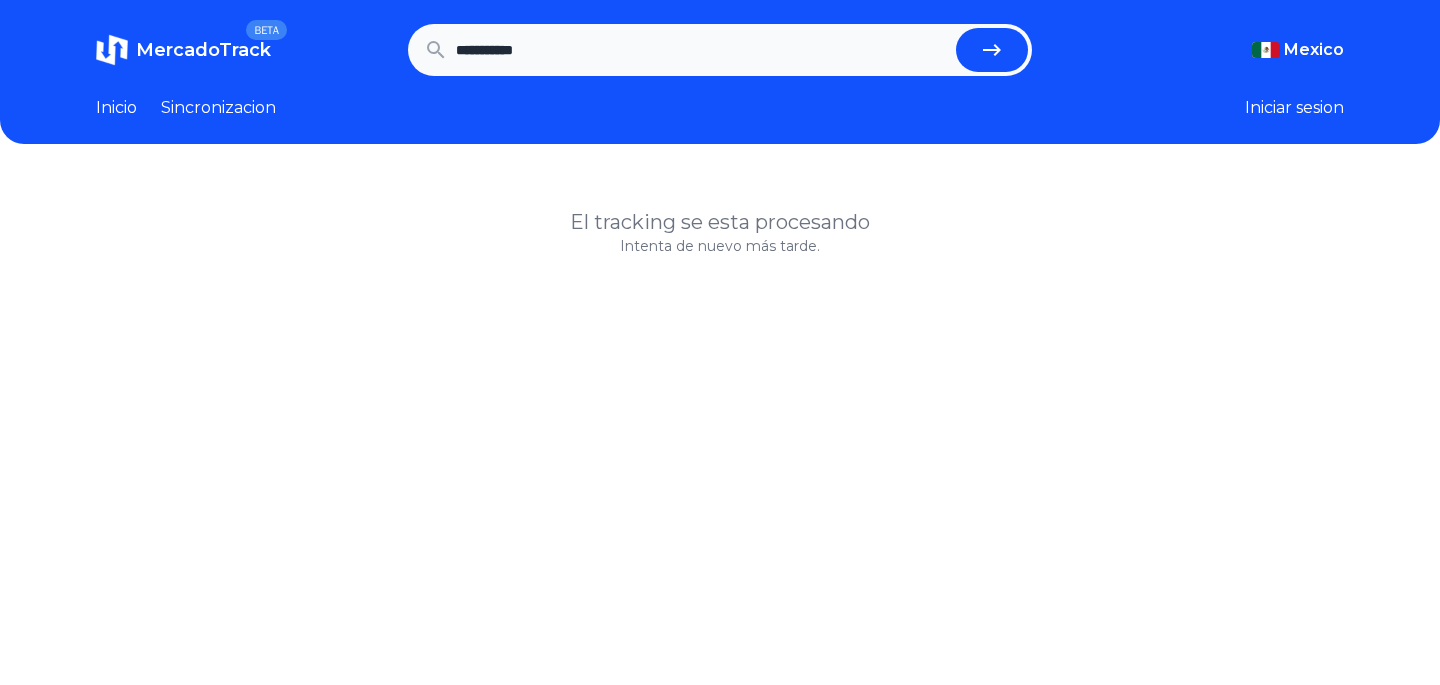 scroll, scrollTop: 0, scrollLeft: 0, axis: both 